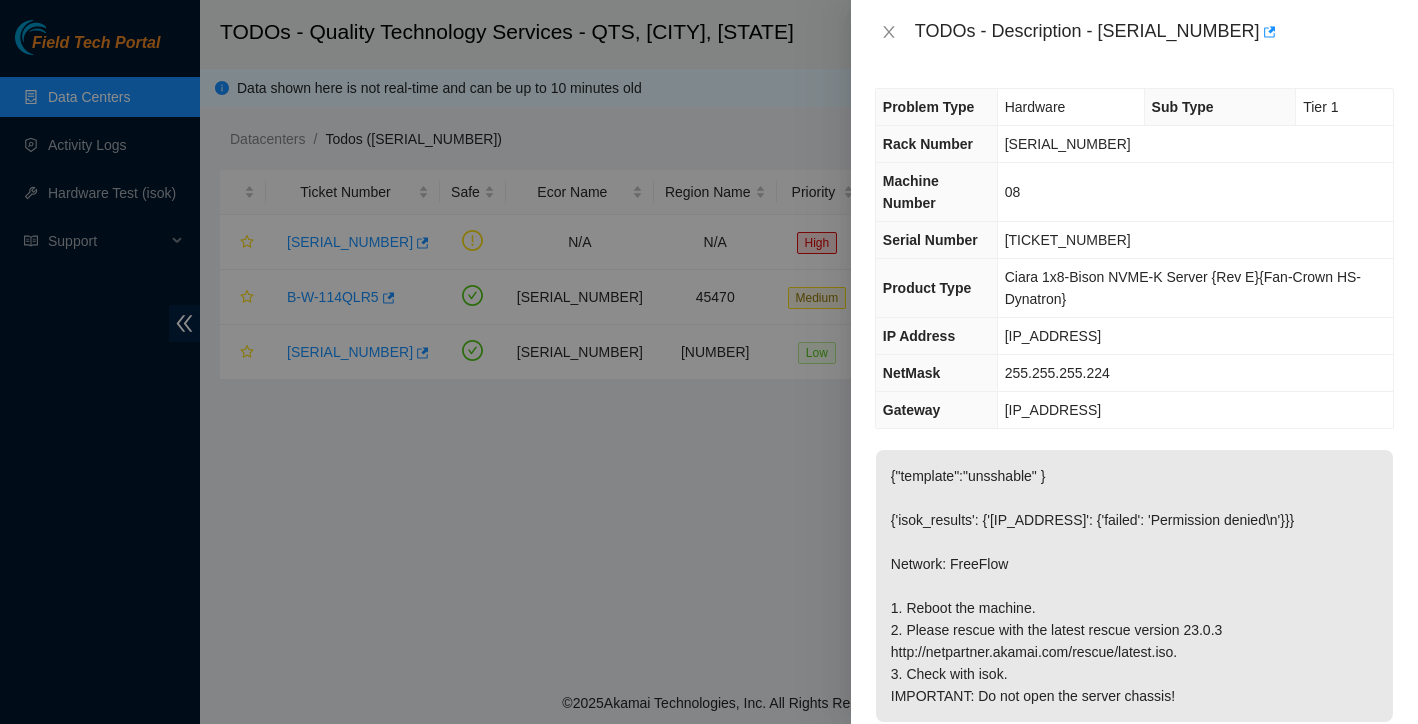 scroll, scrollTop: 0, scrollLeft: 0, axis: both 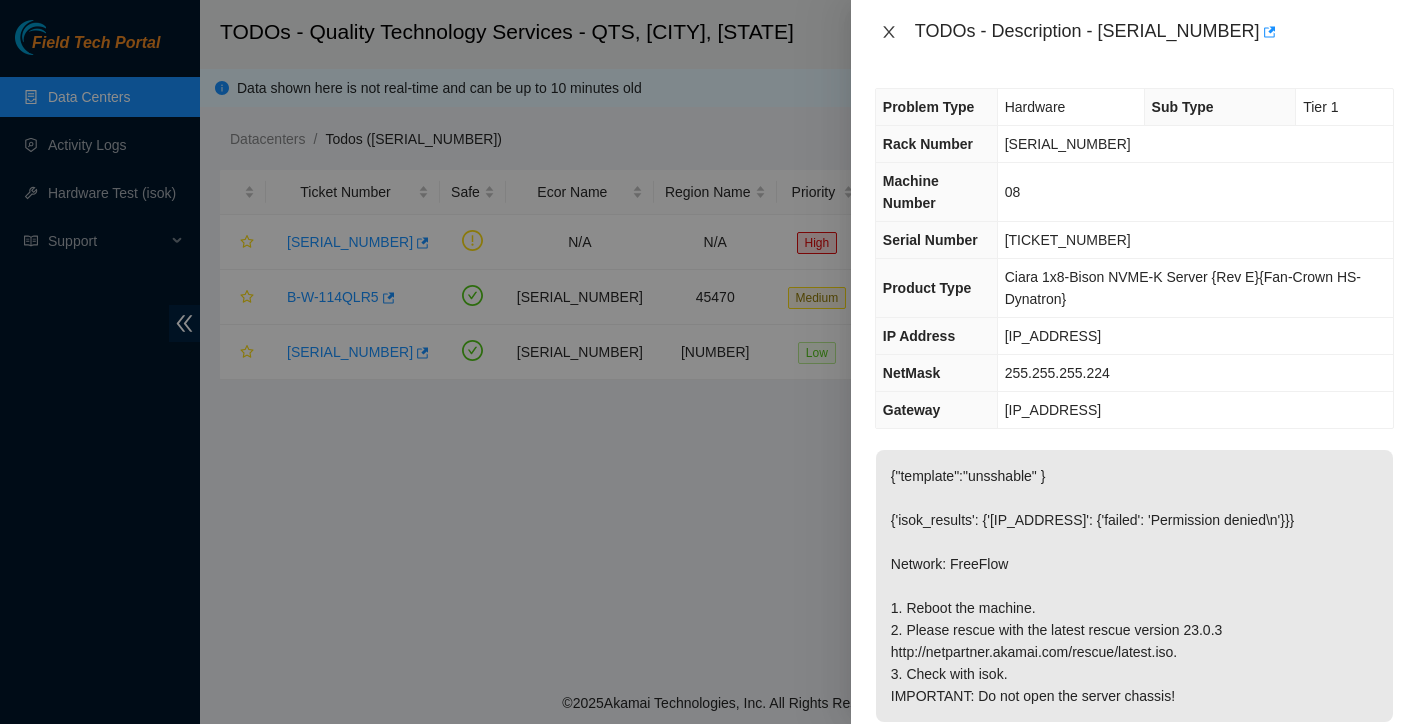click 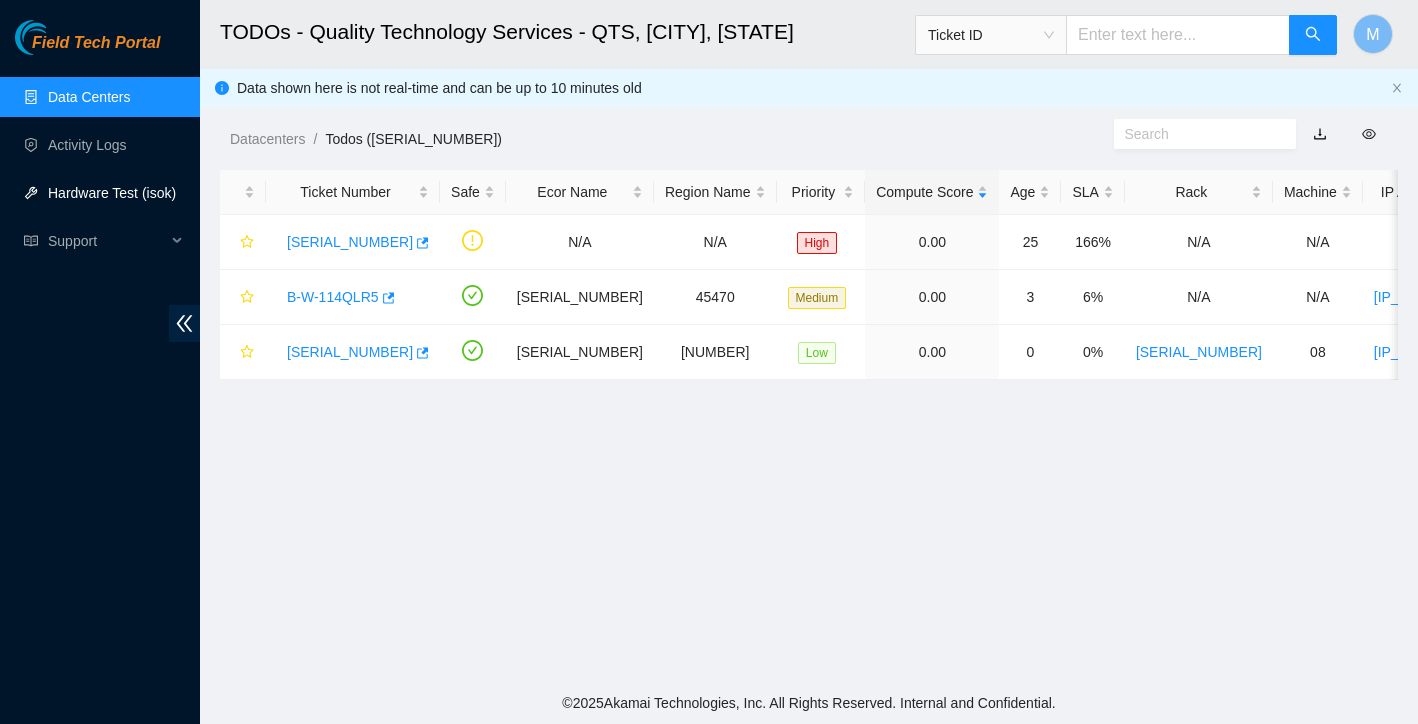 click on "Hardware Test (isok)" at bounding box center [112, 193] 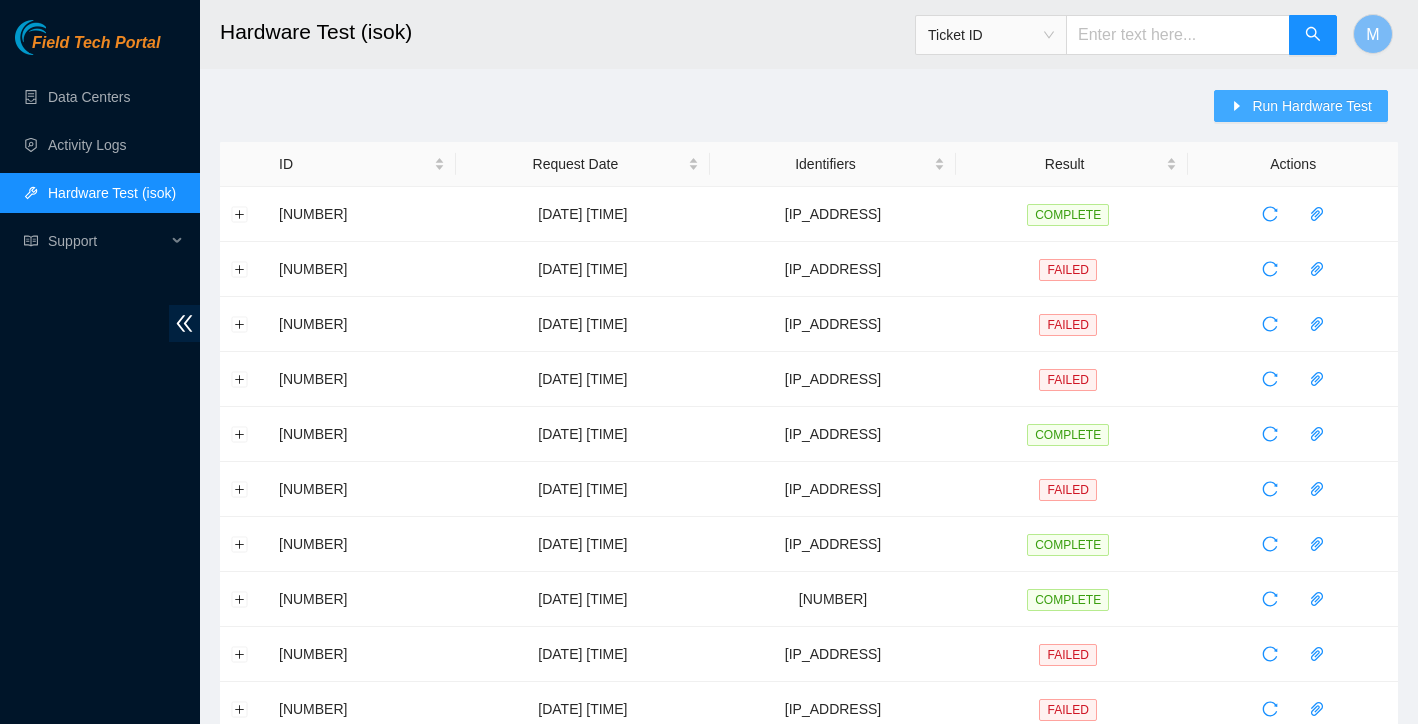 click on "Run Hardware Test" at bounding box center [1312, 106] 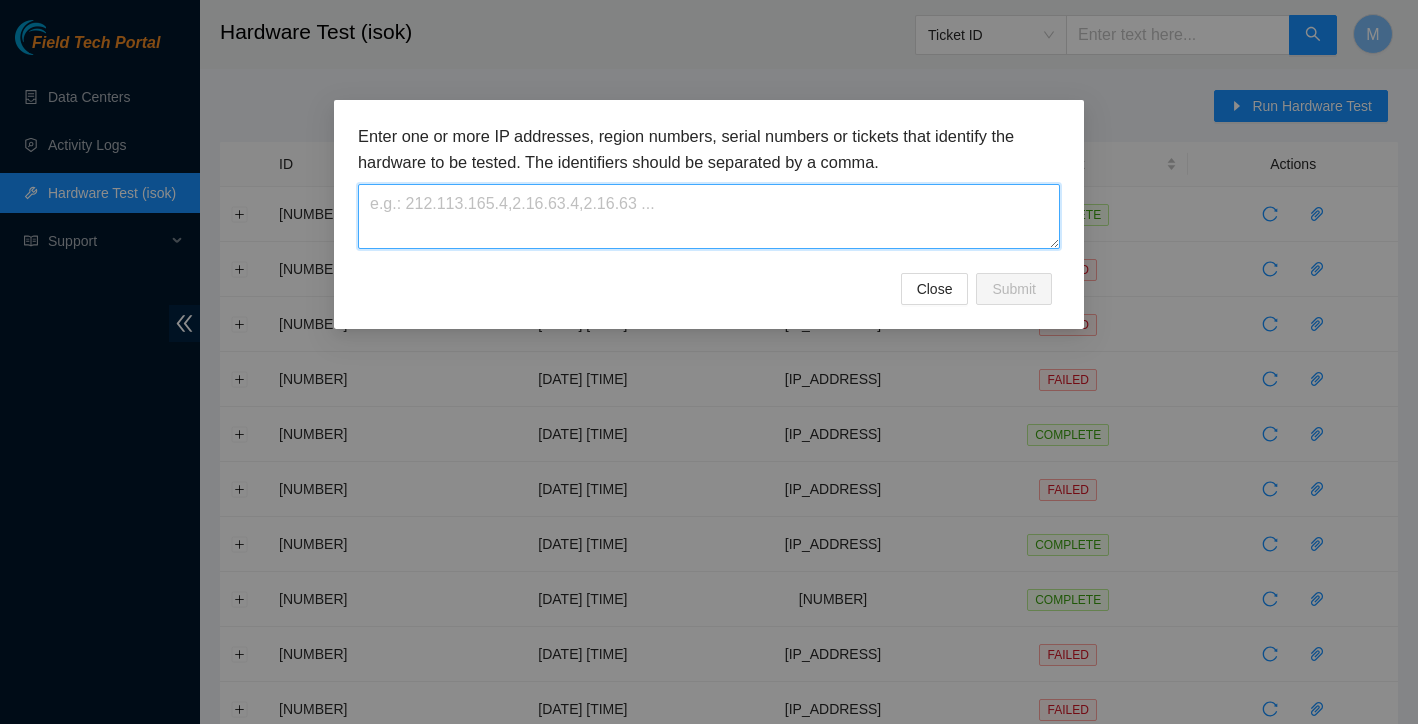 click at bounding box center [709, 216] 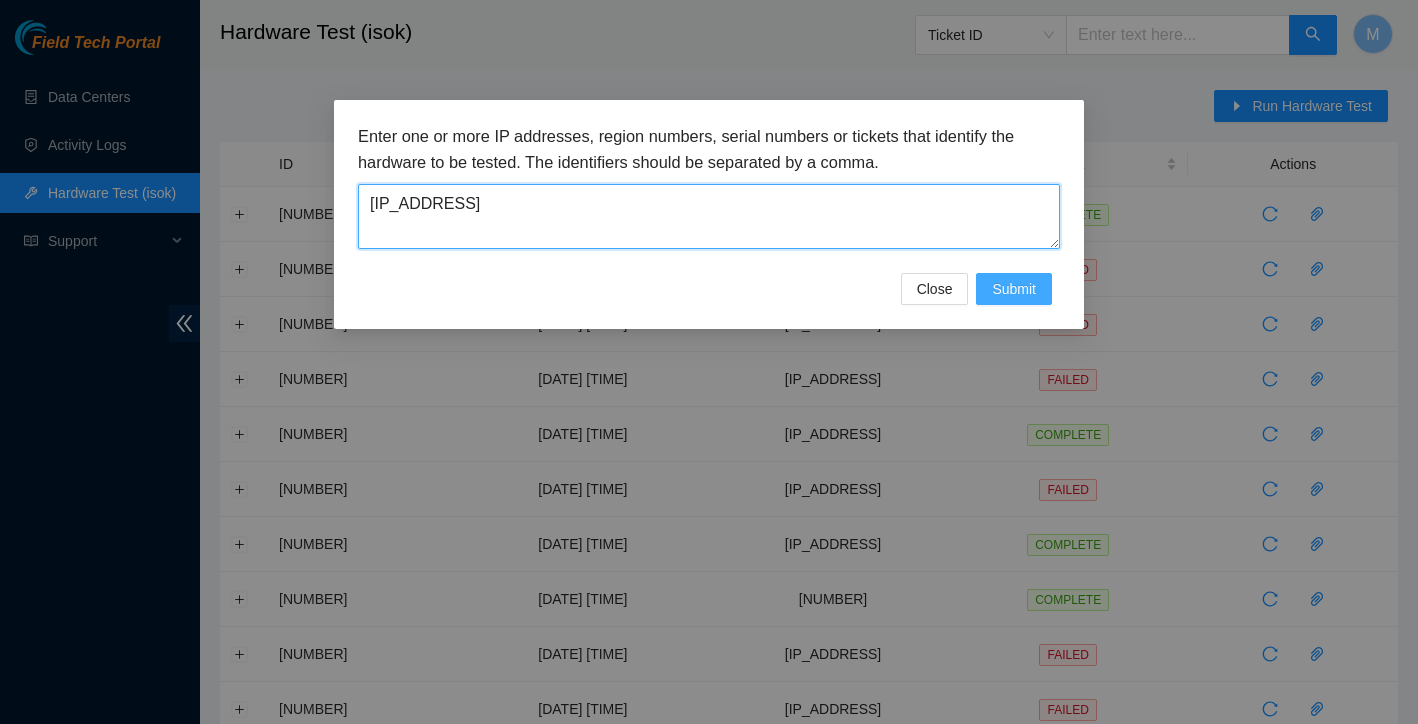 type on "[IP ADDRESS]" 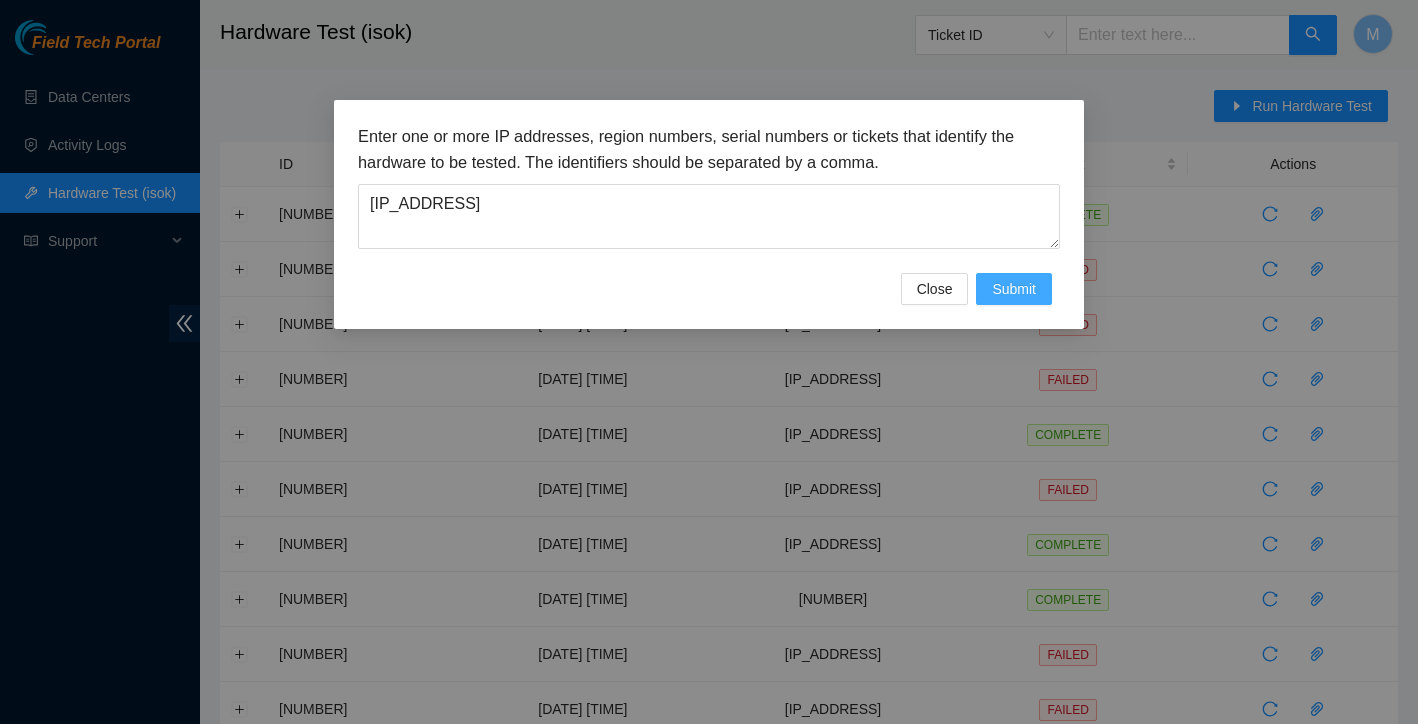 click on "Submit" at bounding box center [1014, 289] 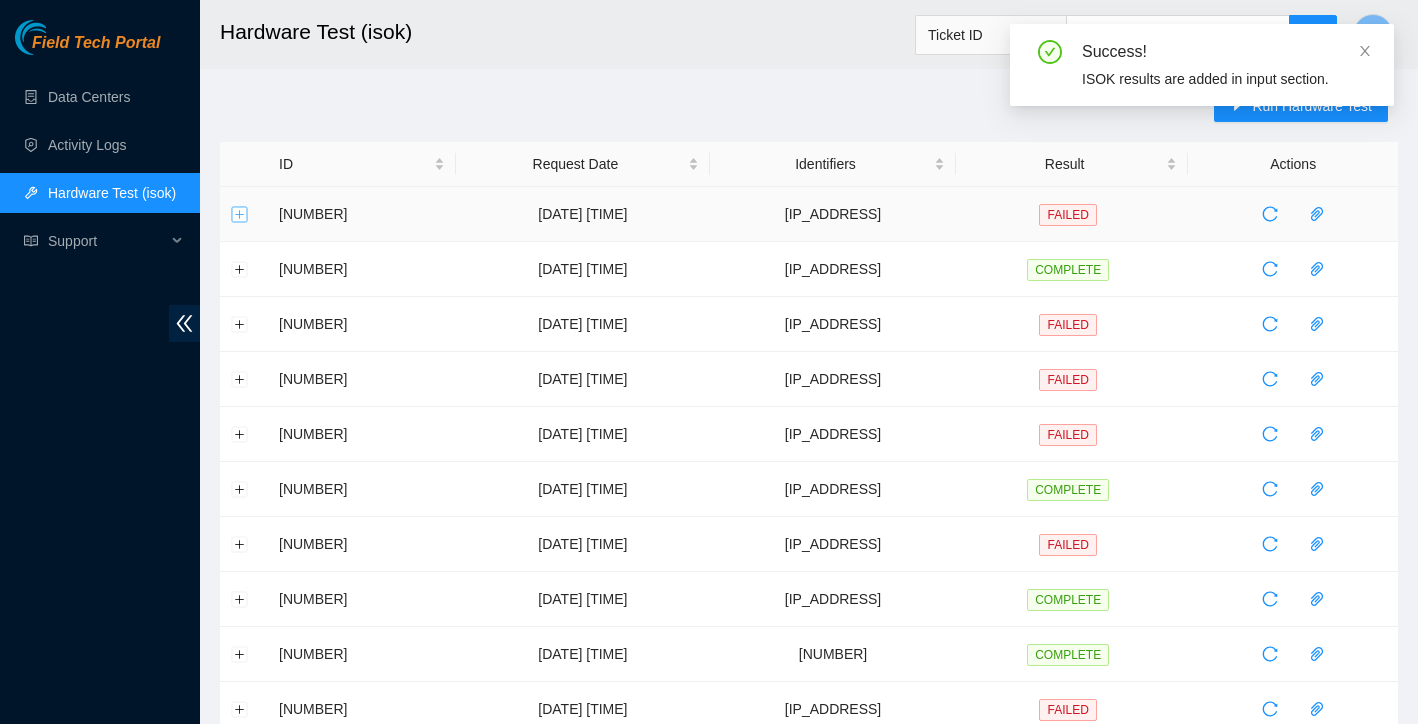 click at bounding box center (240, 214) 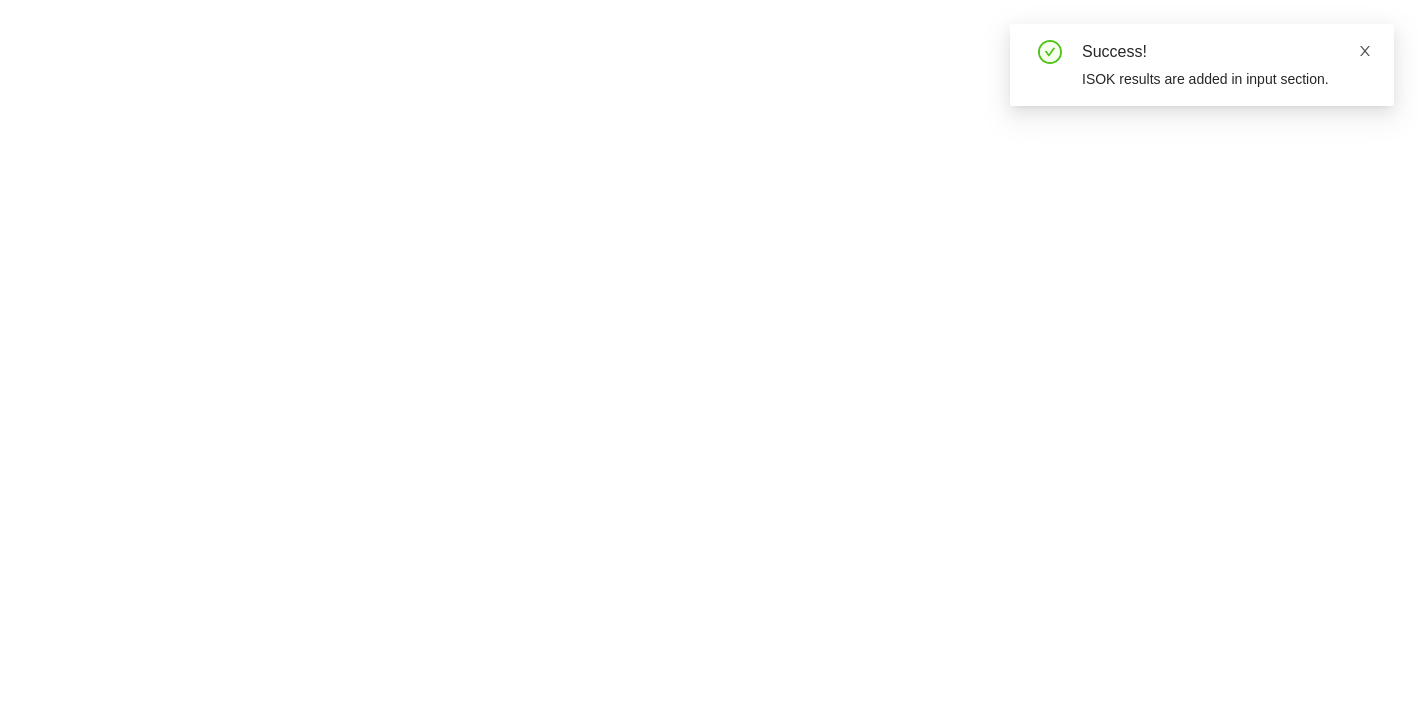 click 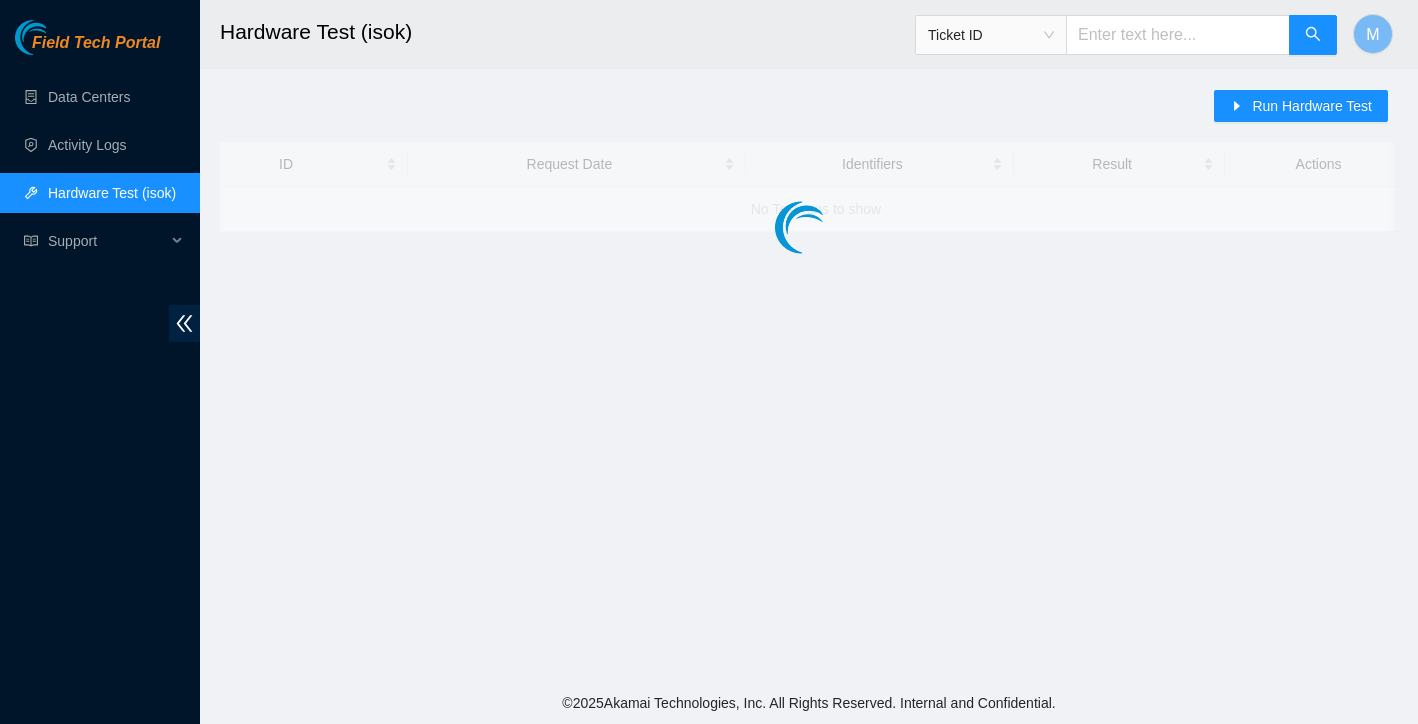 scroll, scrollTop: 0, scrollLeft: 0, axis: both 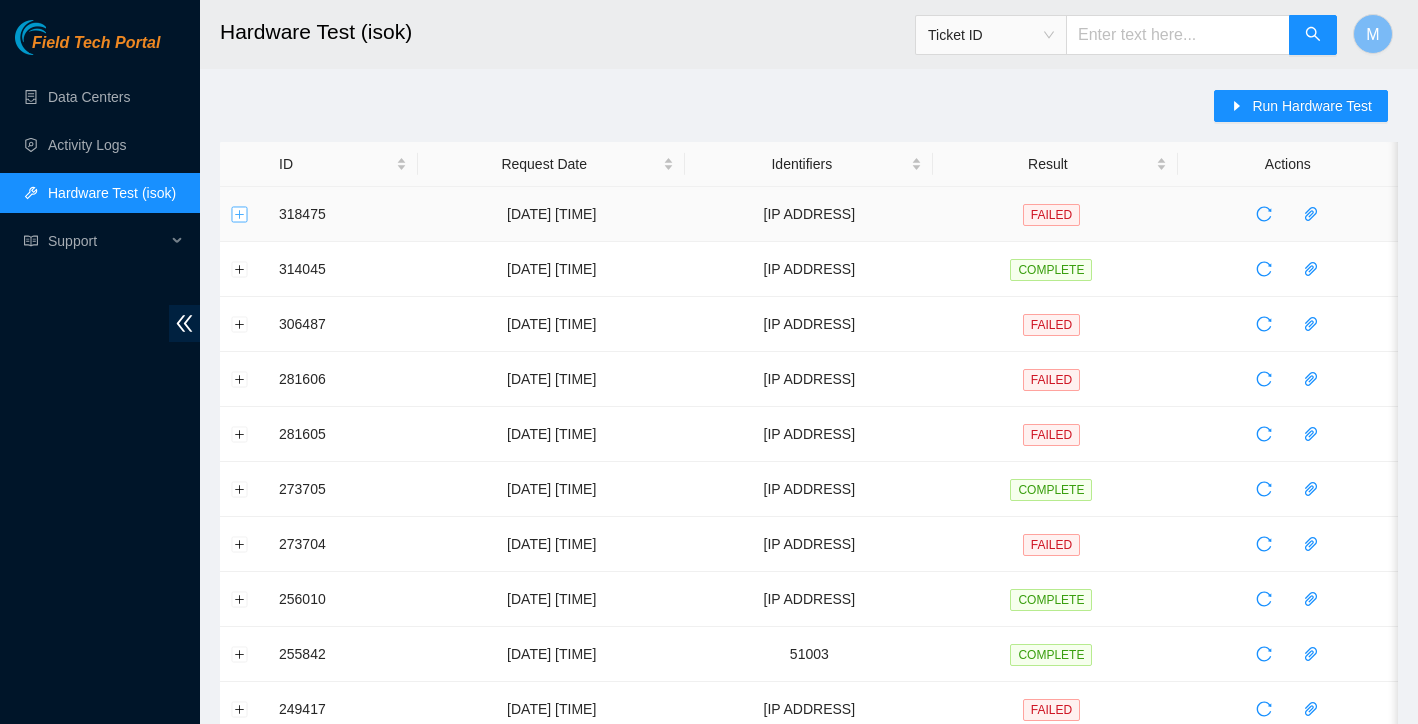 click at bounding box center (240, 214) 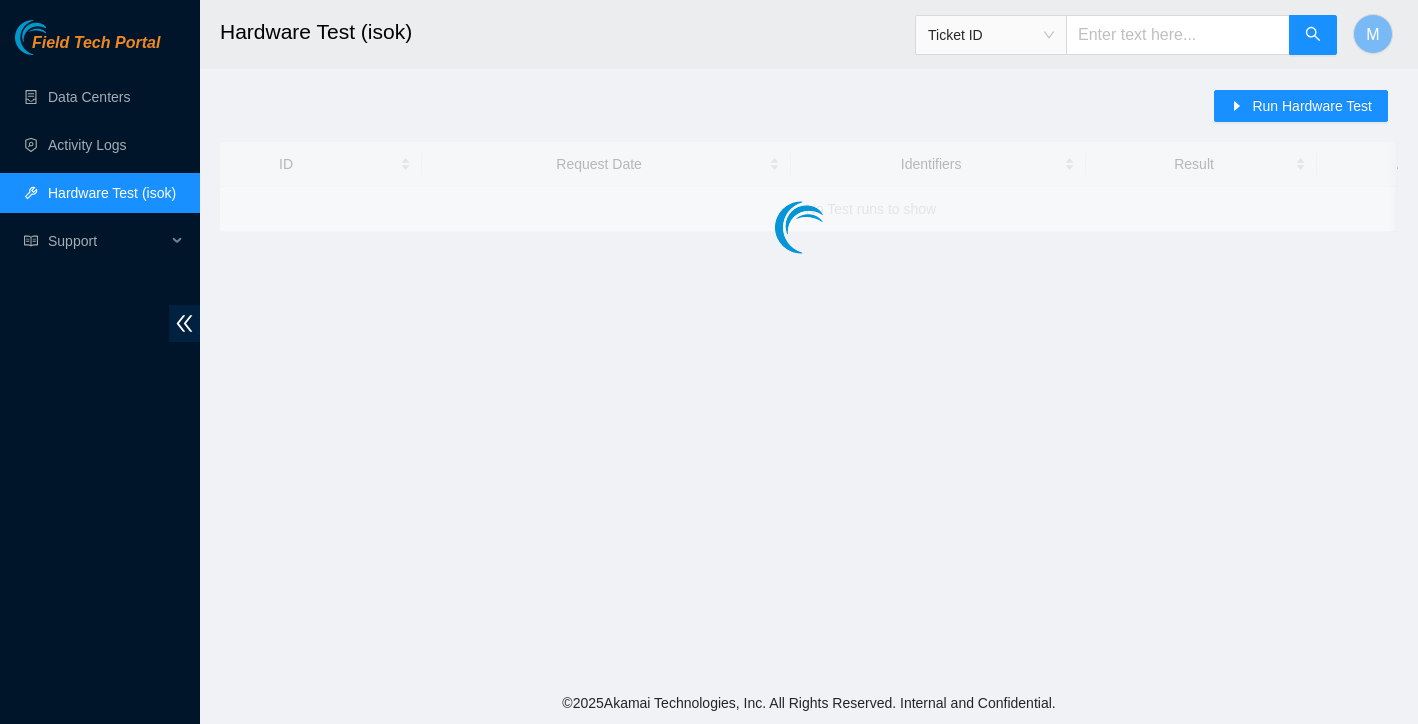 scroll, scrollTop: 0, scrollLeft: 0, axis: both 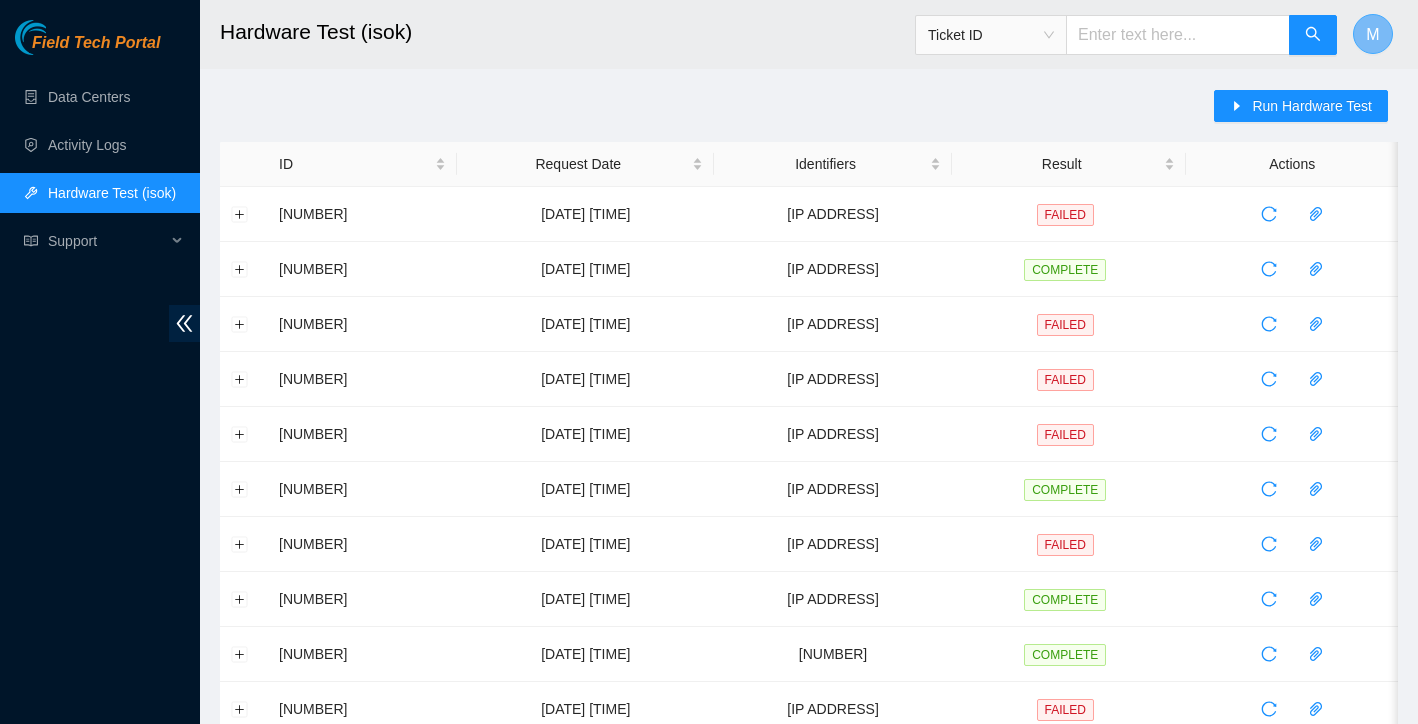 click on "M" at bounding box center [1373, 34] 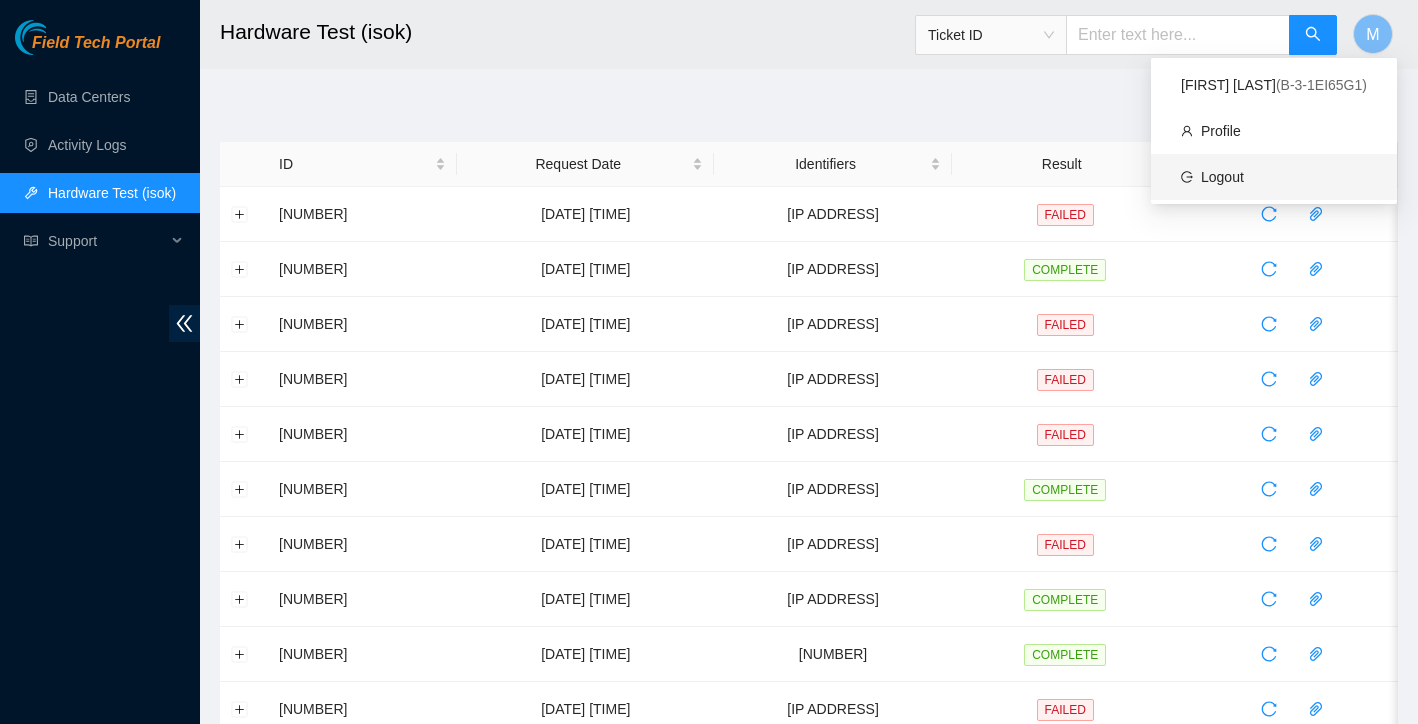 click on "Logout" at bounding box center (1222, 177) 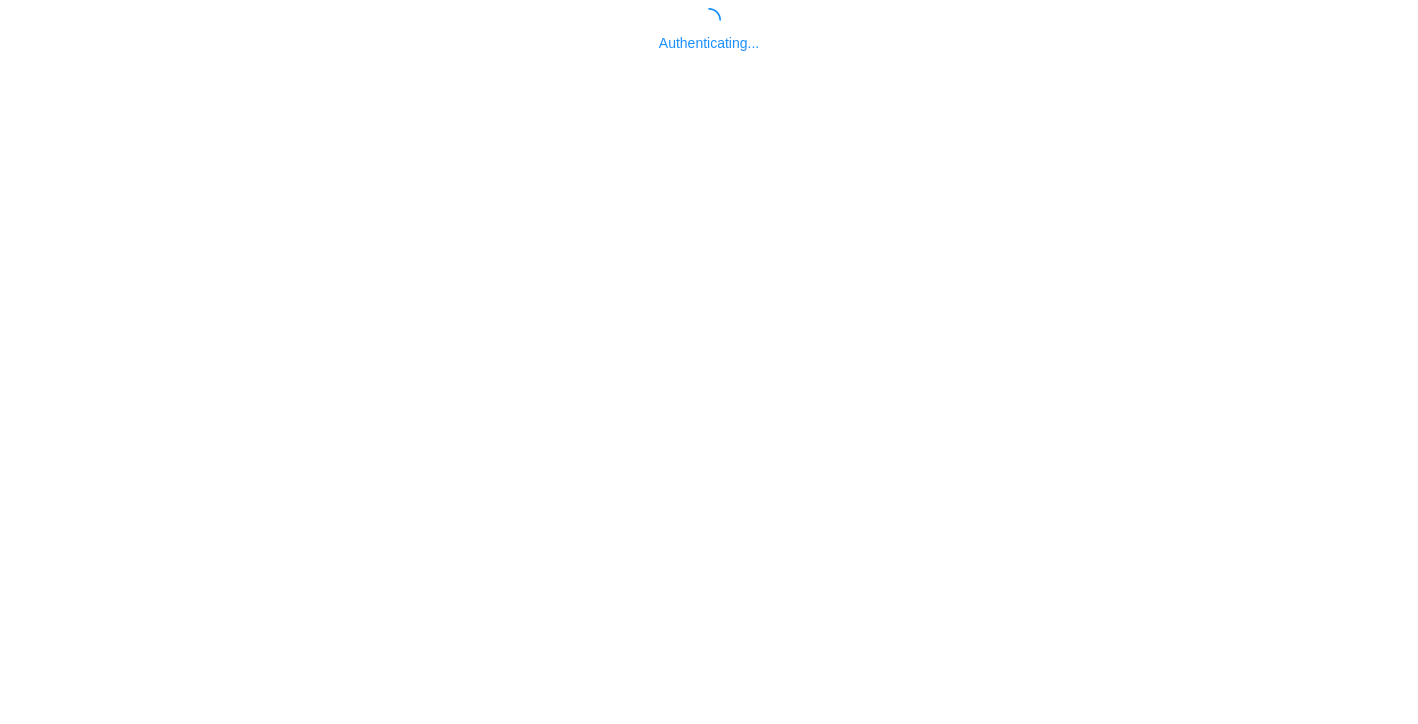scroll, scrollTop: 0, scrollLeft: 0, axis: both 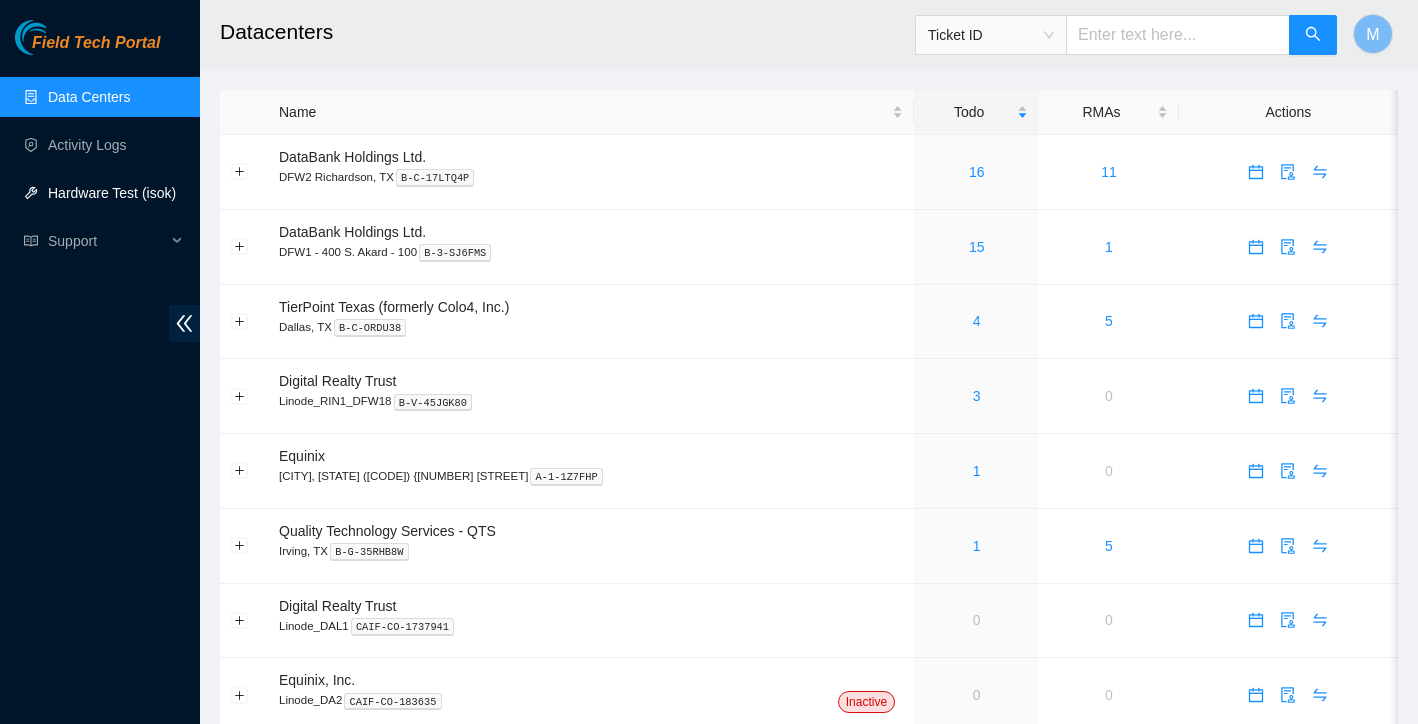 click on "Hardware Test (isok)" at bounding box center (112, 193) 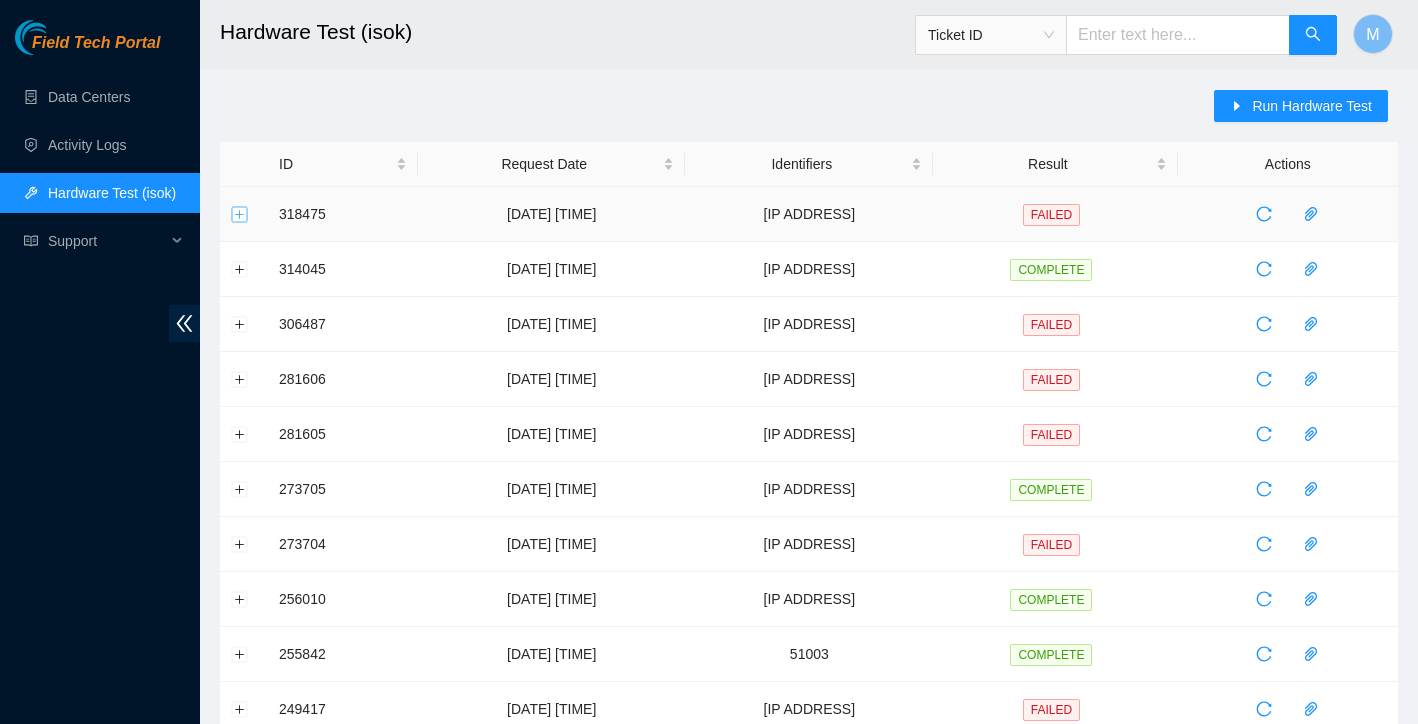 click at bounding box center [240, 214] 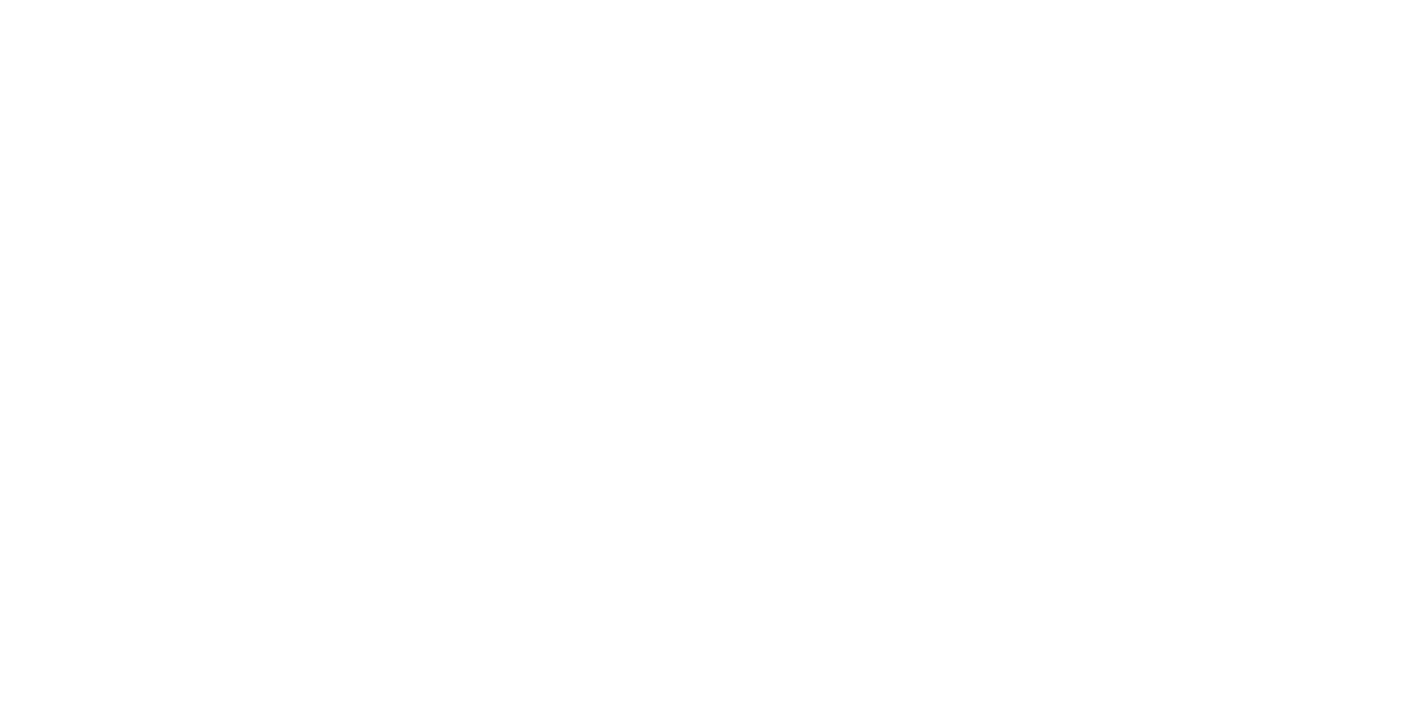 scroll, scrollTop: 0, scrollLeft: 0, axis: both 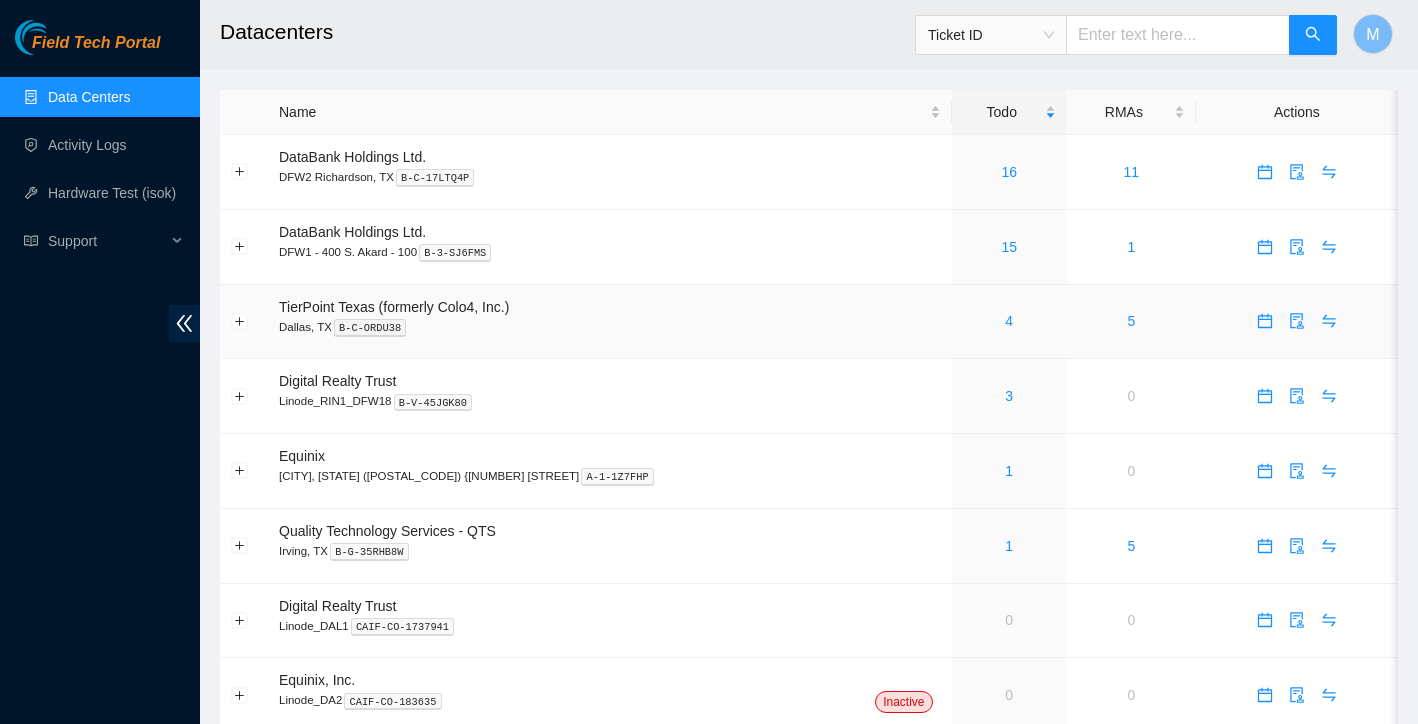 click on "4" at bounding box center (1009, 321) 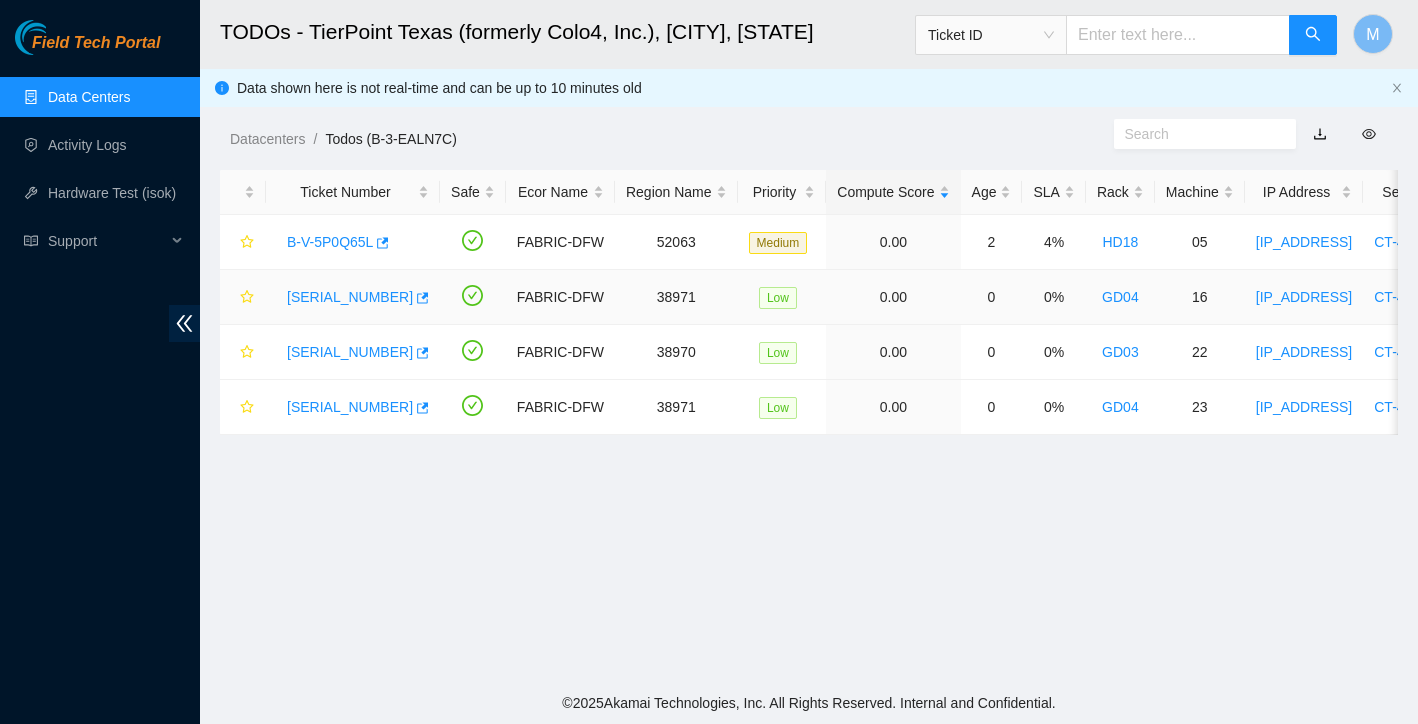 click on "B-V-5SNCA5C" at bounding box center (350, 297) 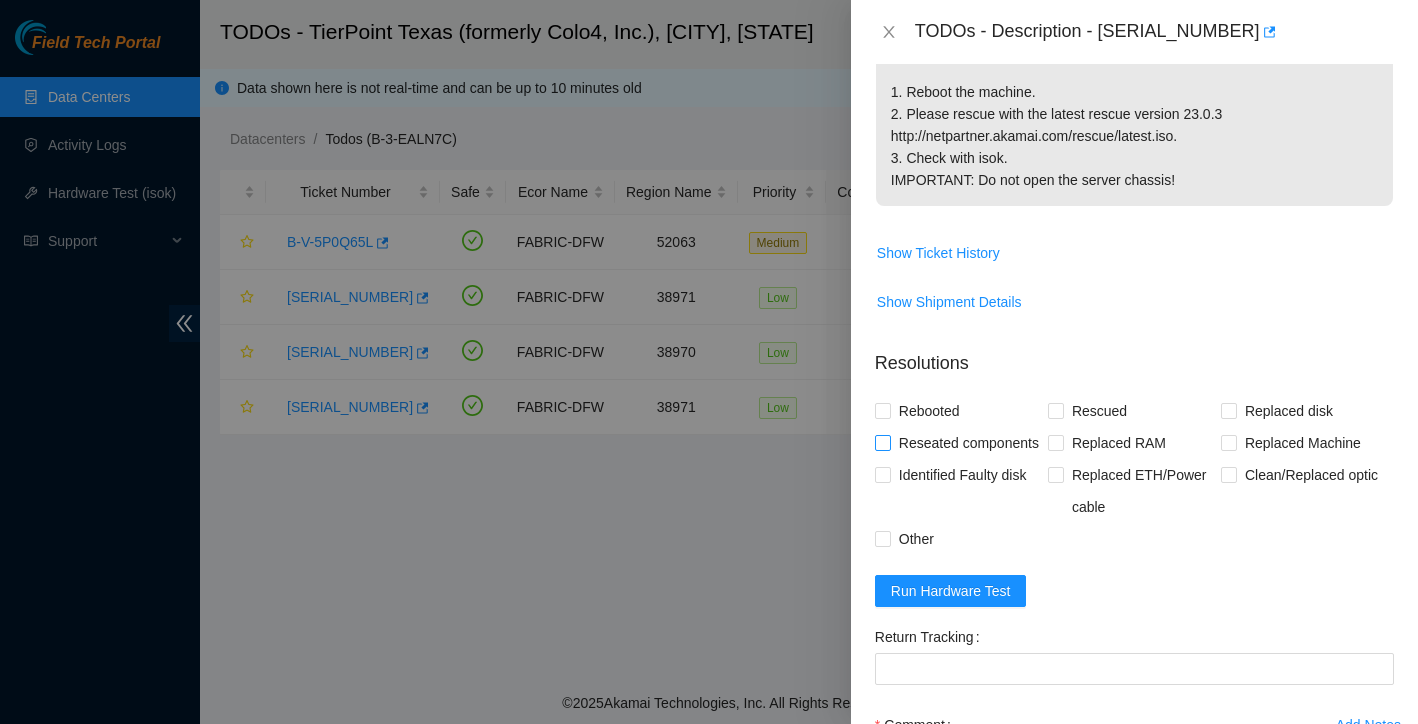 scroll, scrollTop: 689, scrollLeft: 0, axis: vertical 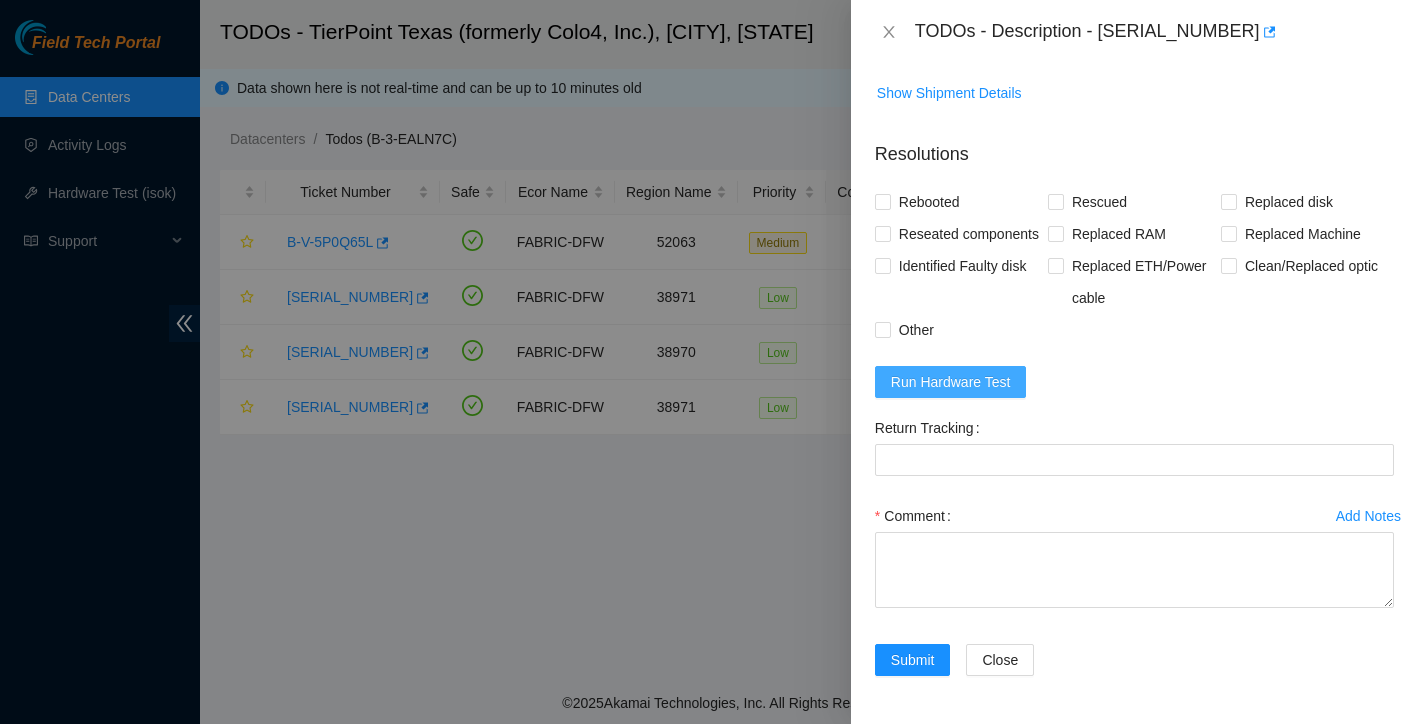 click on "Run Hardware Test" at bounding box center [951, 382] 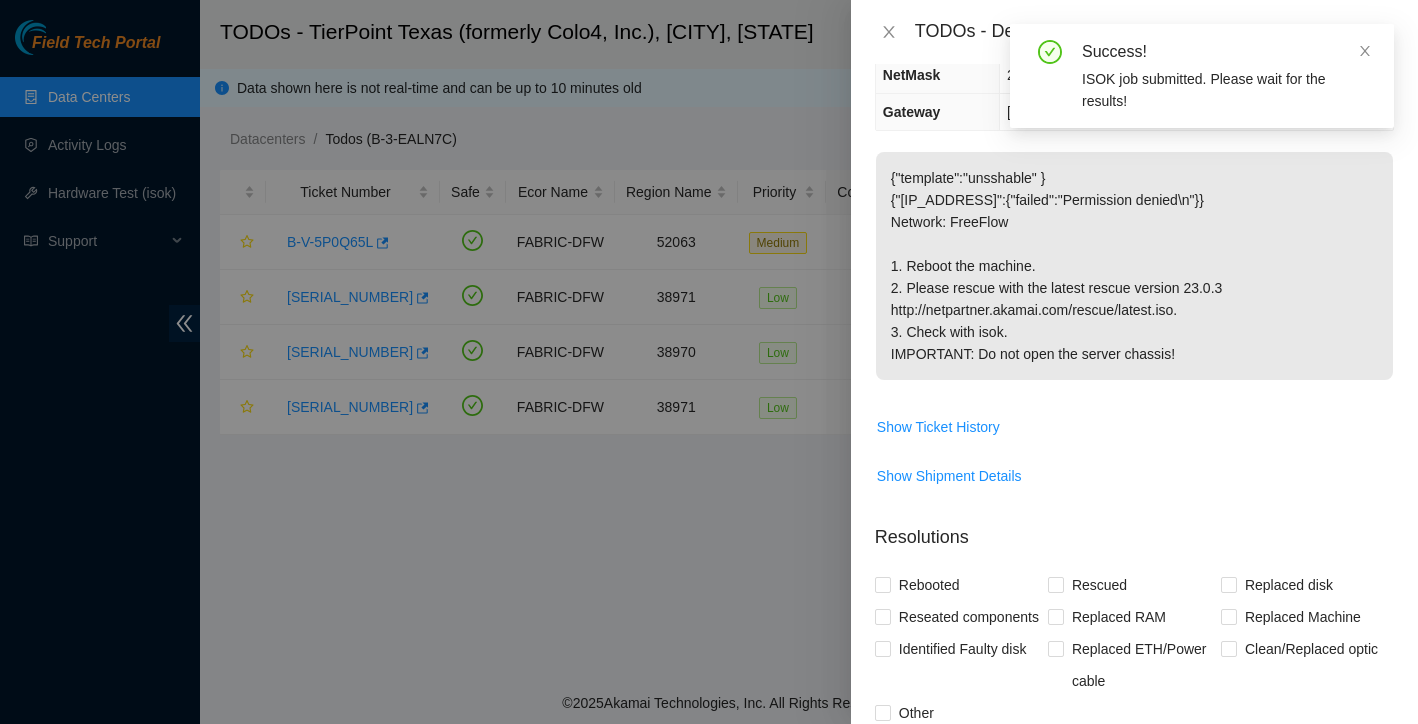 scroll, scrollTop: 75, scrollLeft: 0, axis: vertical 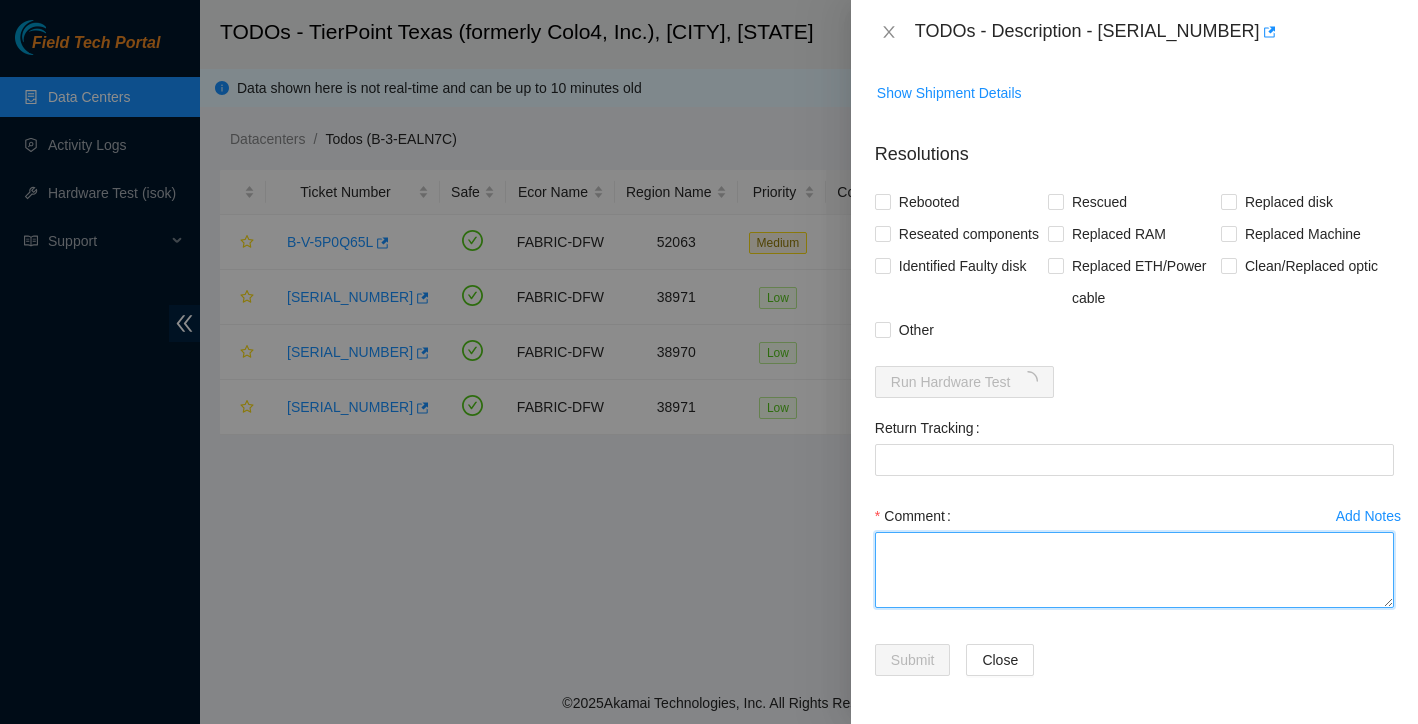 click on "Comment" at bounding box center (1134, 570) 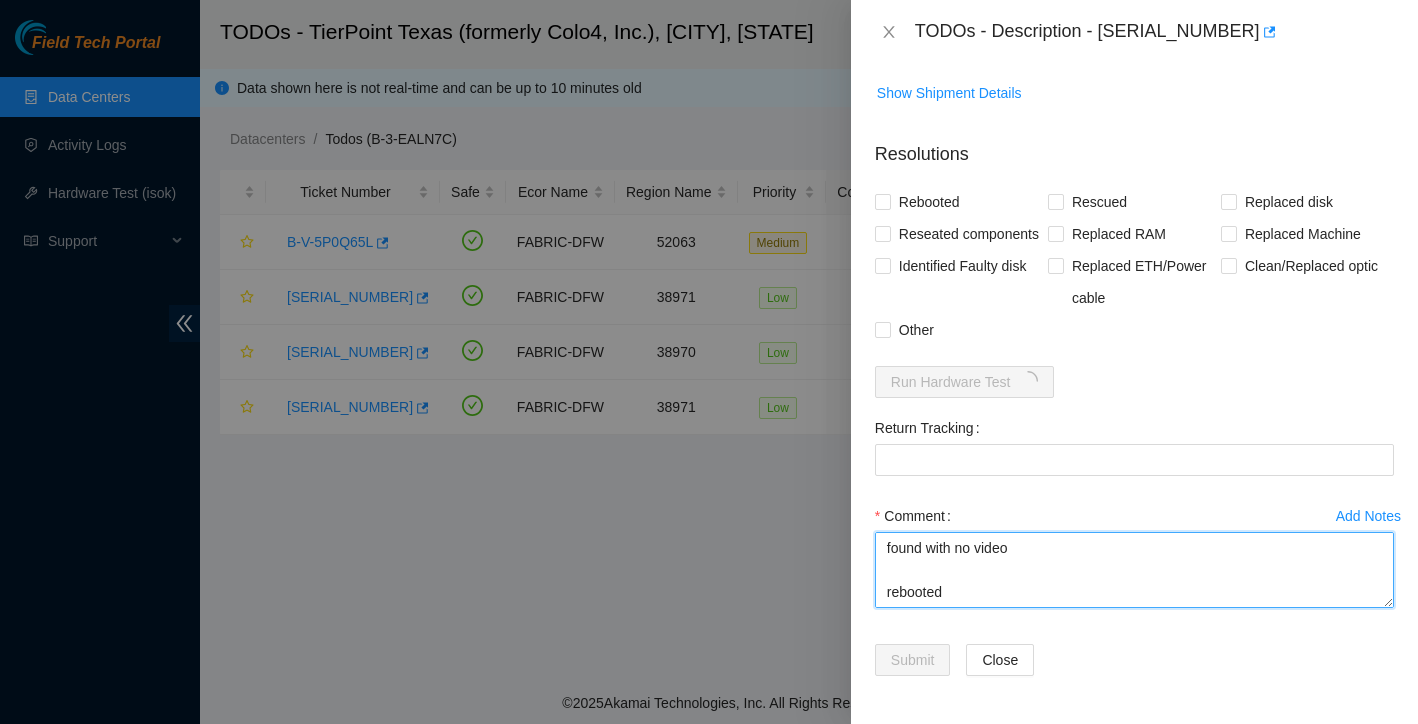 scroll, scrollTop: 264, scrollLeft: 0, axis: vertical 